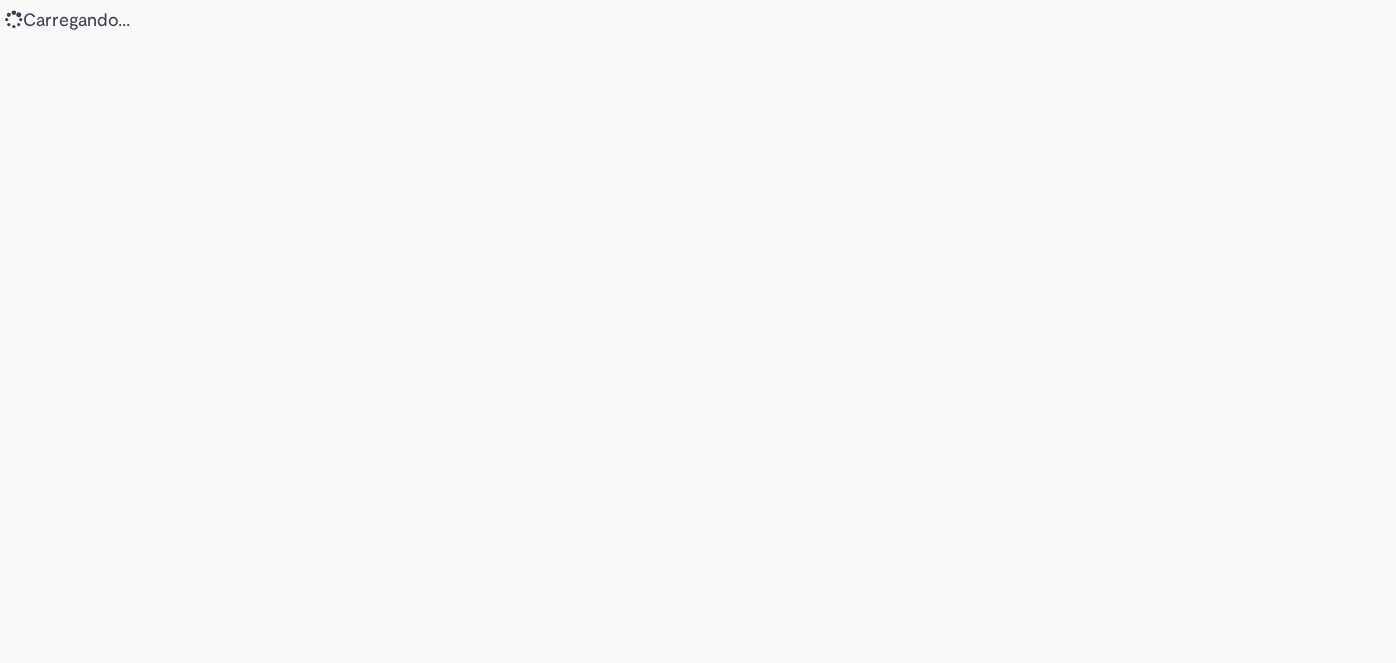 scroll, scrollTop: 0, scrollLeft: 0, axis: both 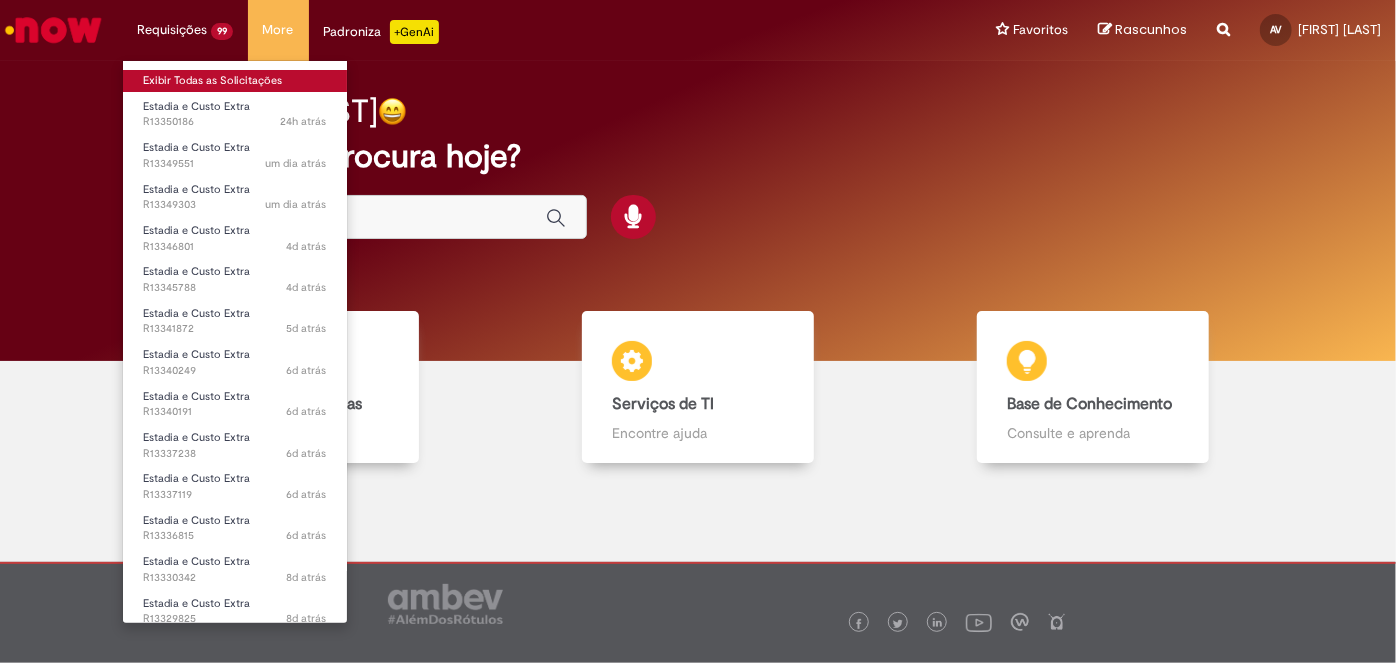 click on "Exibir Todas as Solicitações" at bounding box center [235, 81] 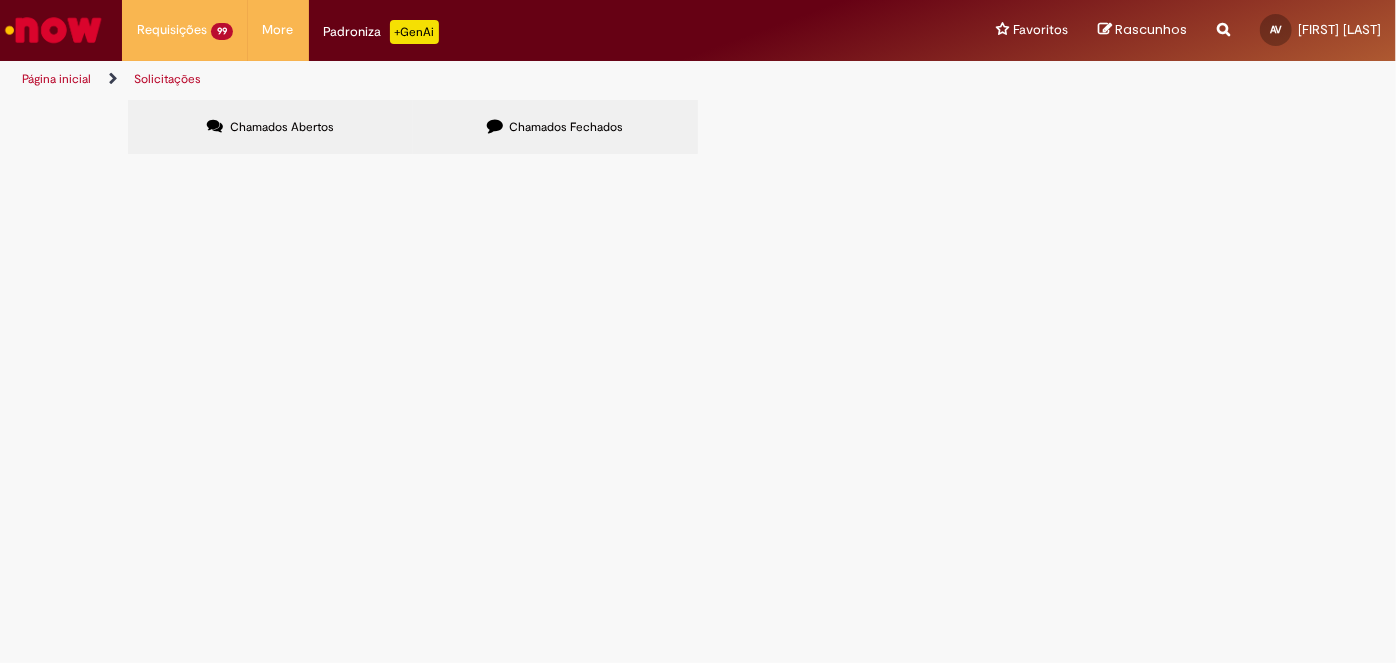 click at bounding box center (0, 0) 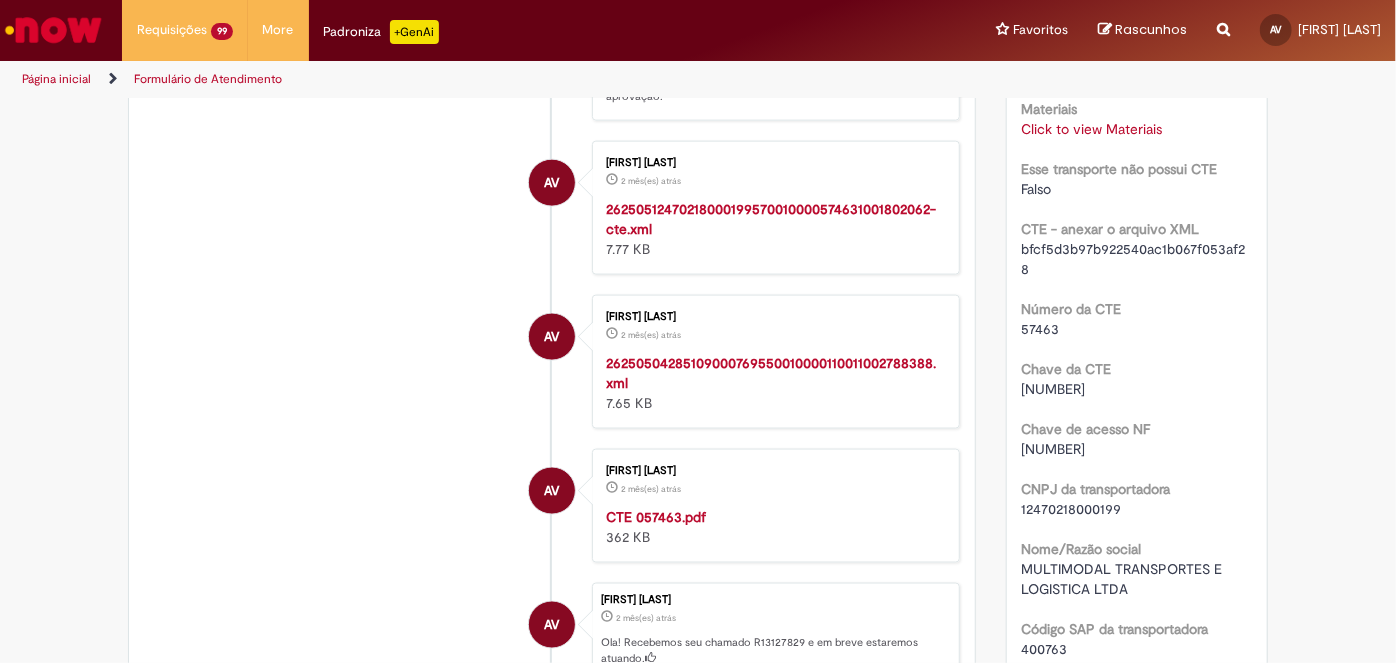 scroll, scrollTop: 1568, scrollLeft: 0, axis: vertical 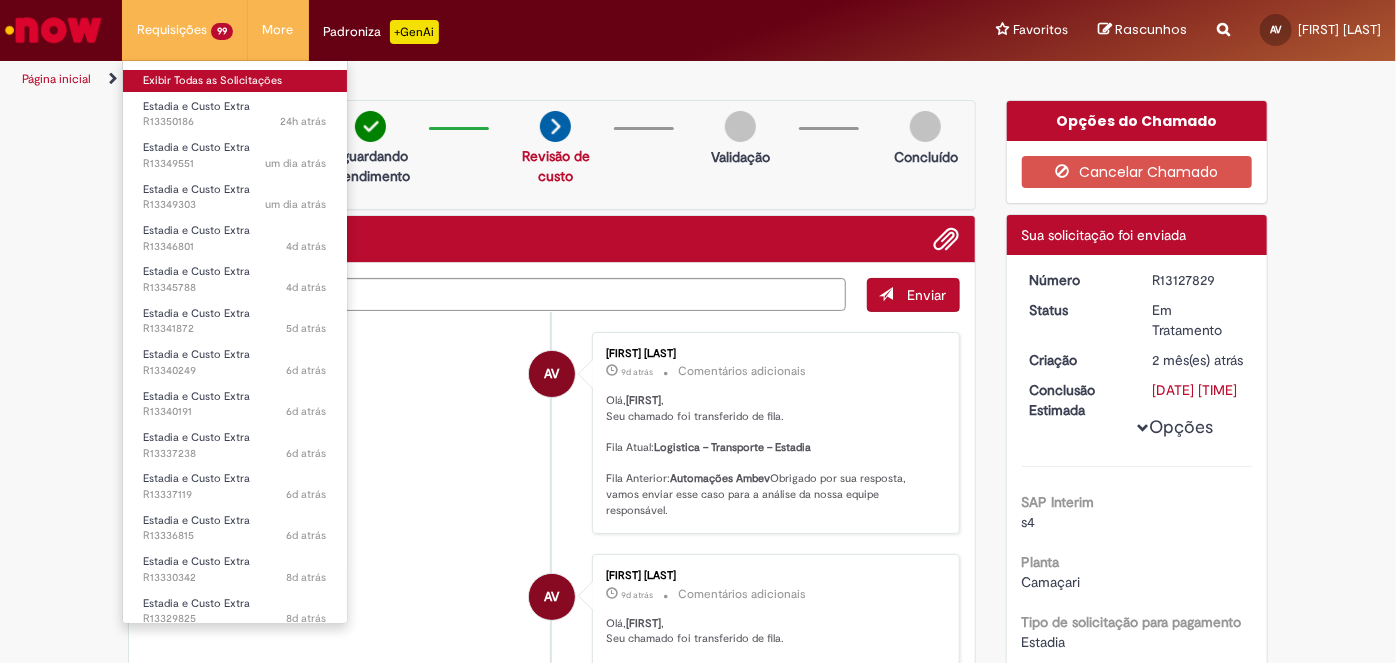 click on "Exibir Todas as Solicitações" at bounding box center (235, 81) 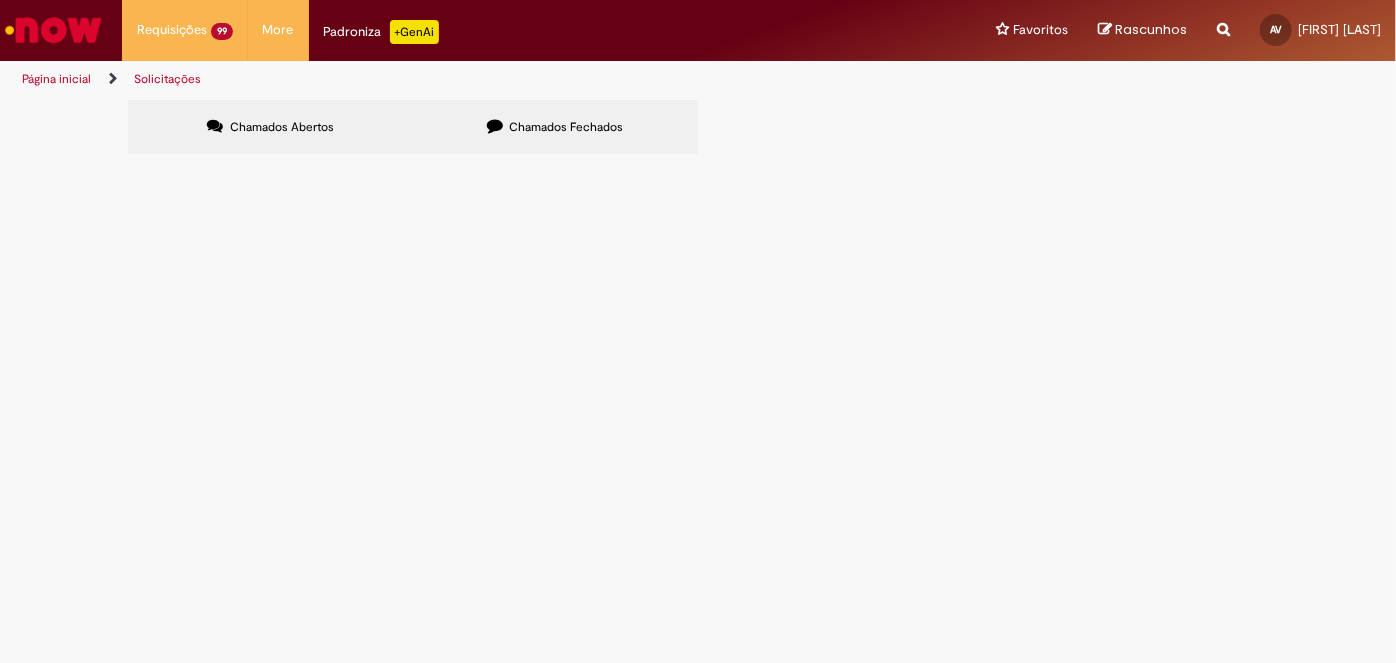 click on "Chamados Fechados" at bounding box center [555, 127] 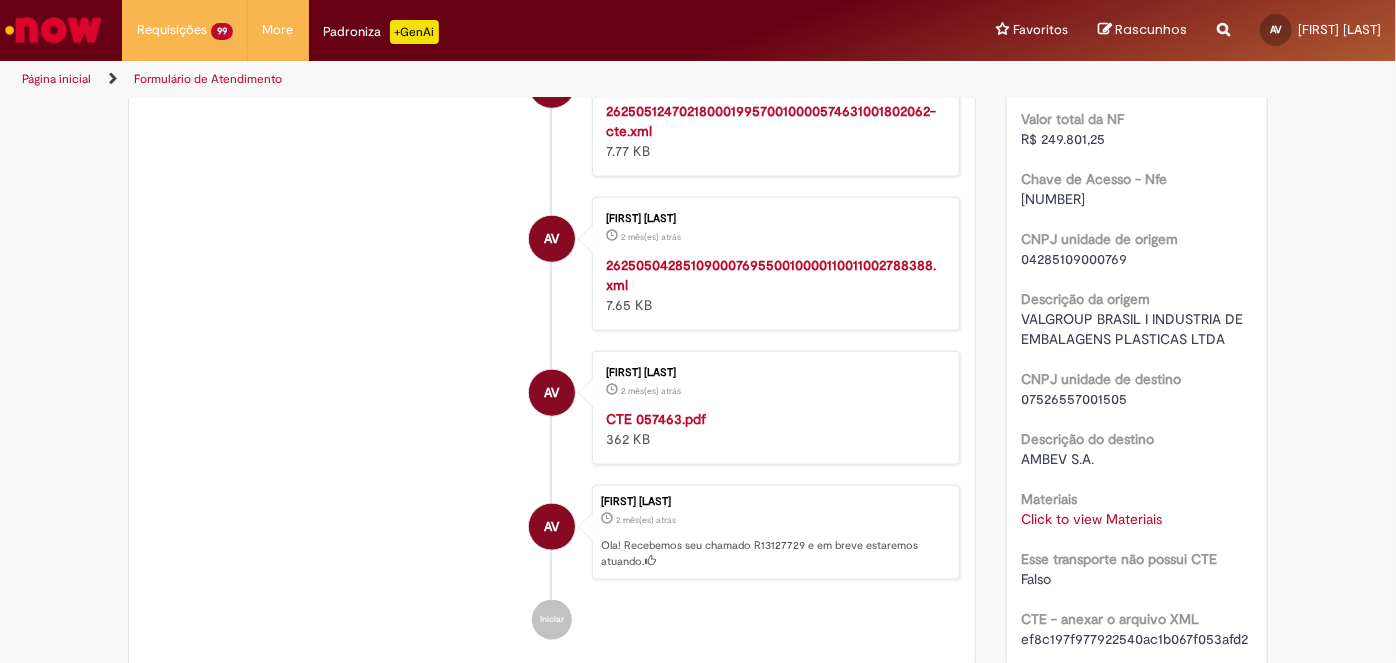 scroll, scrollTop: 1296, scrollLeft: 0, axis: vertical 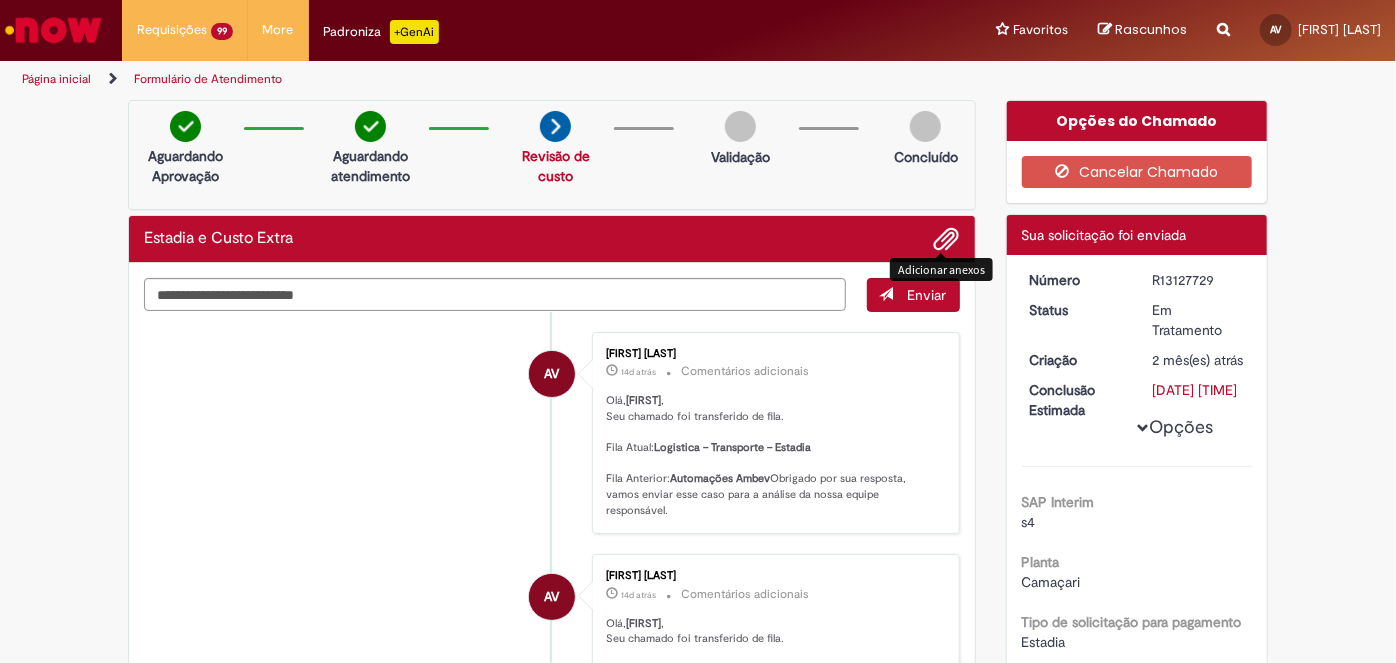 click at bounding box center (947, 240) 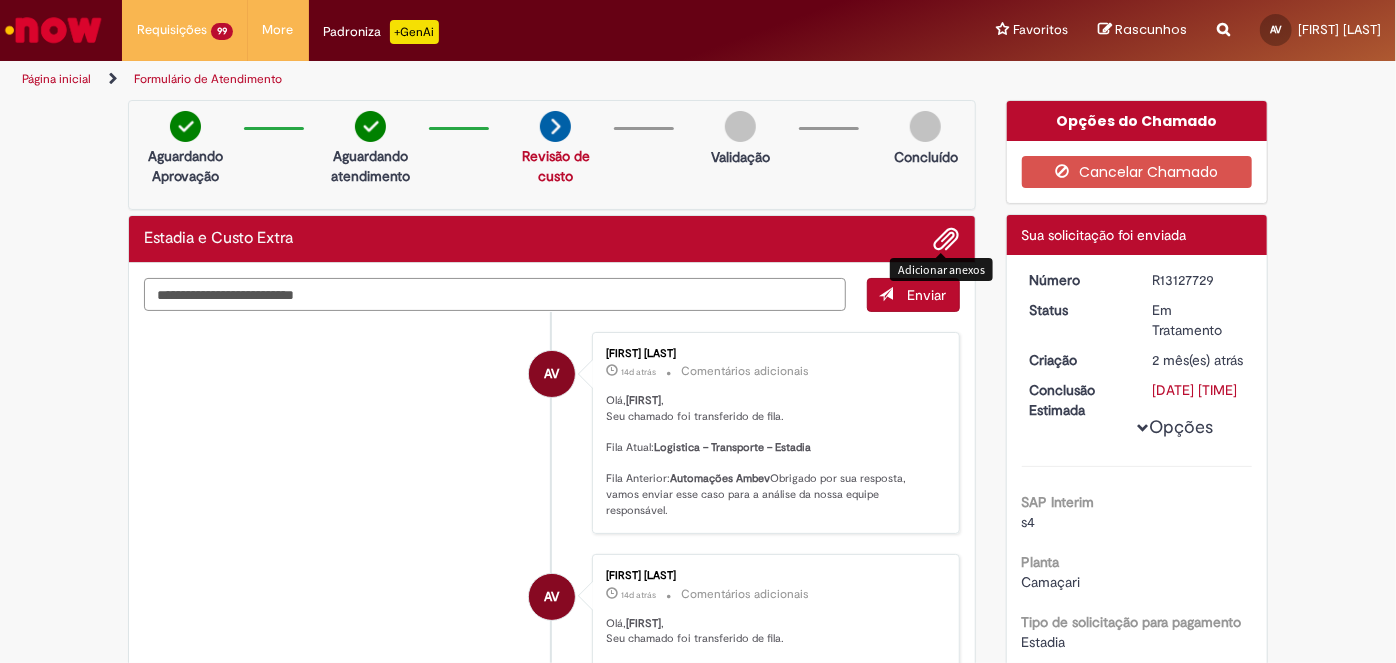 click at bounding box center (495, 294) 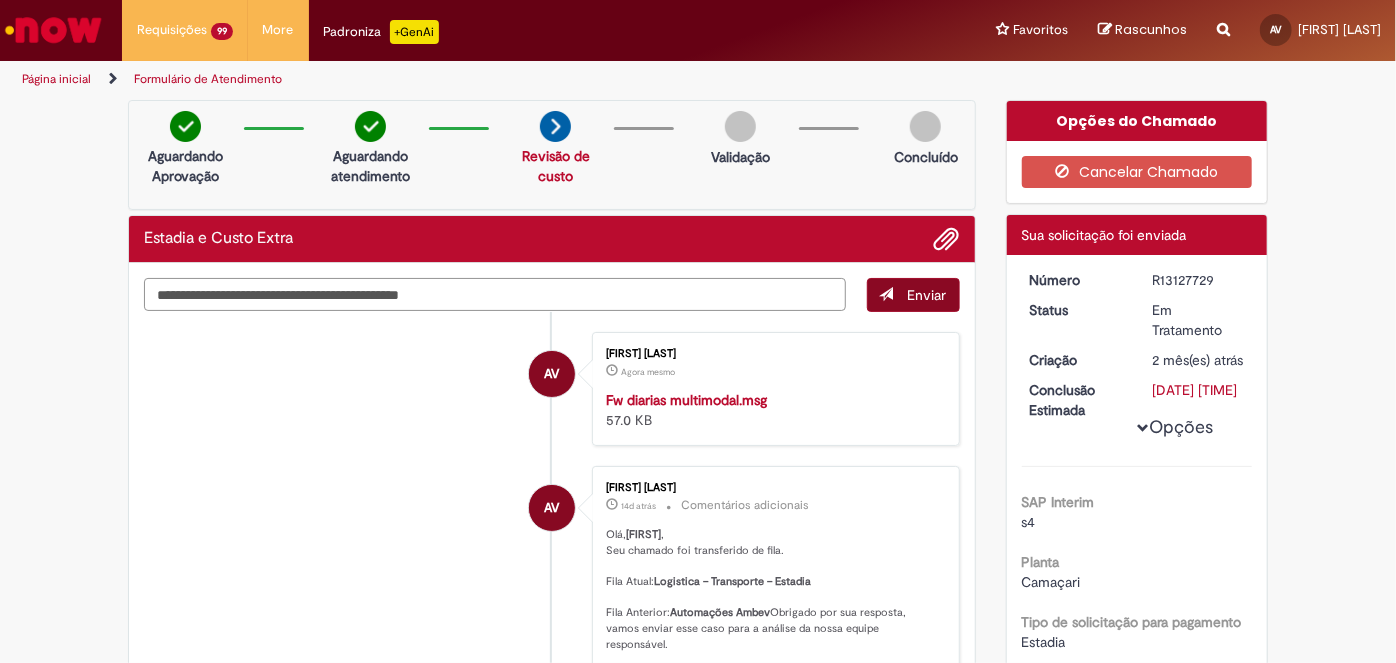 type on "**********" 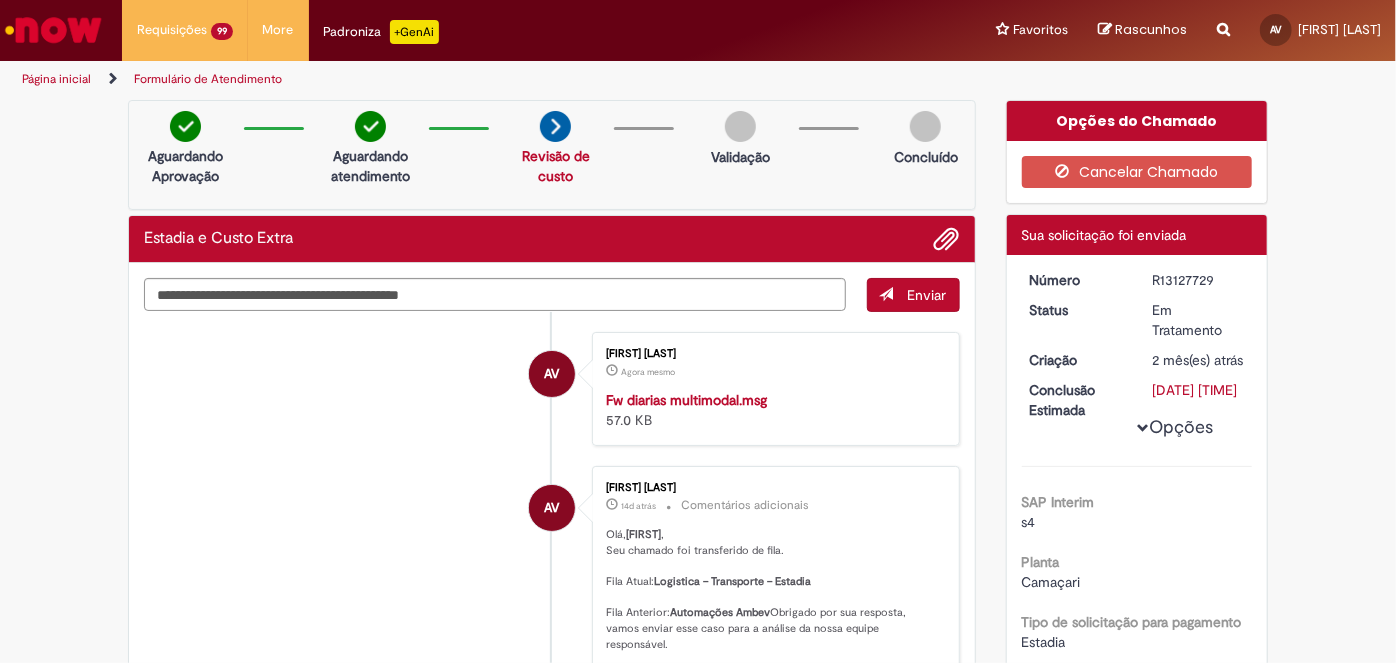 click at bounding box center [887, 294] 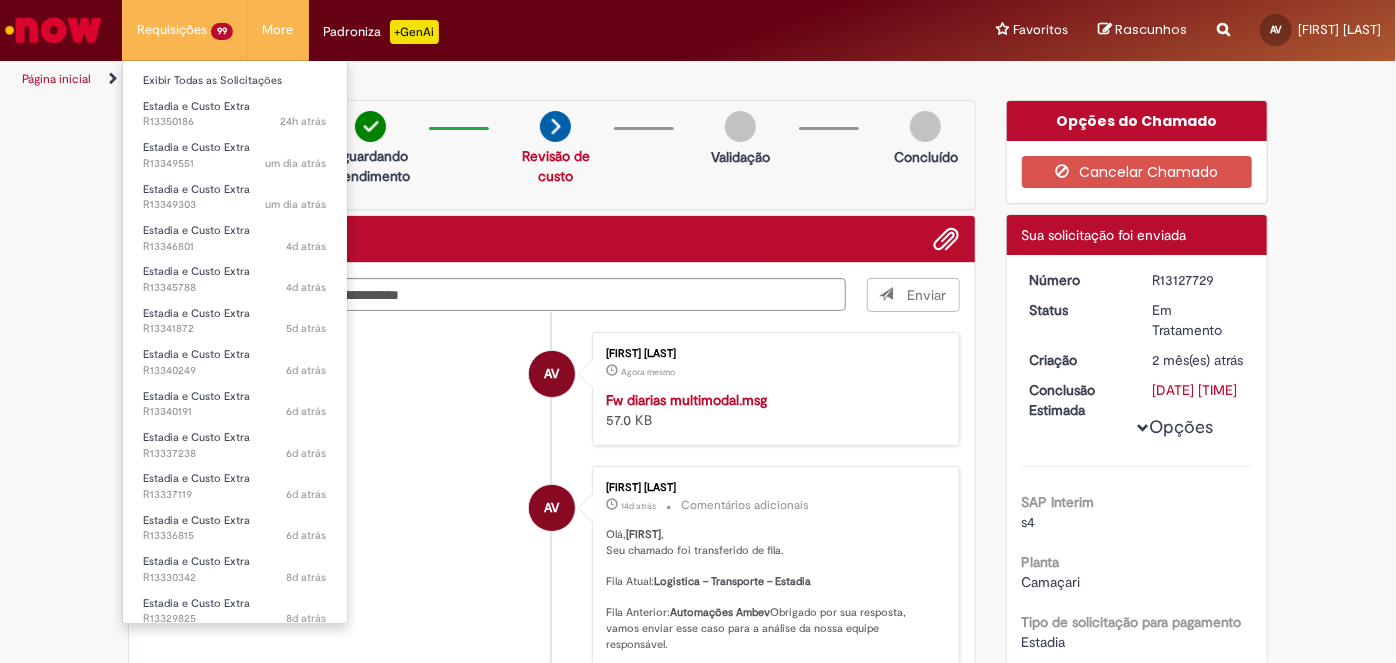 type 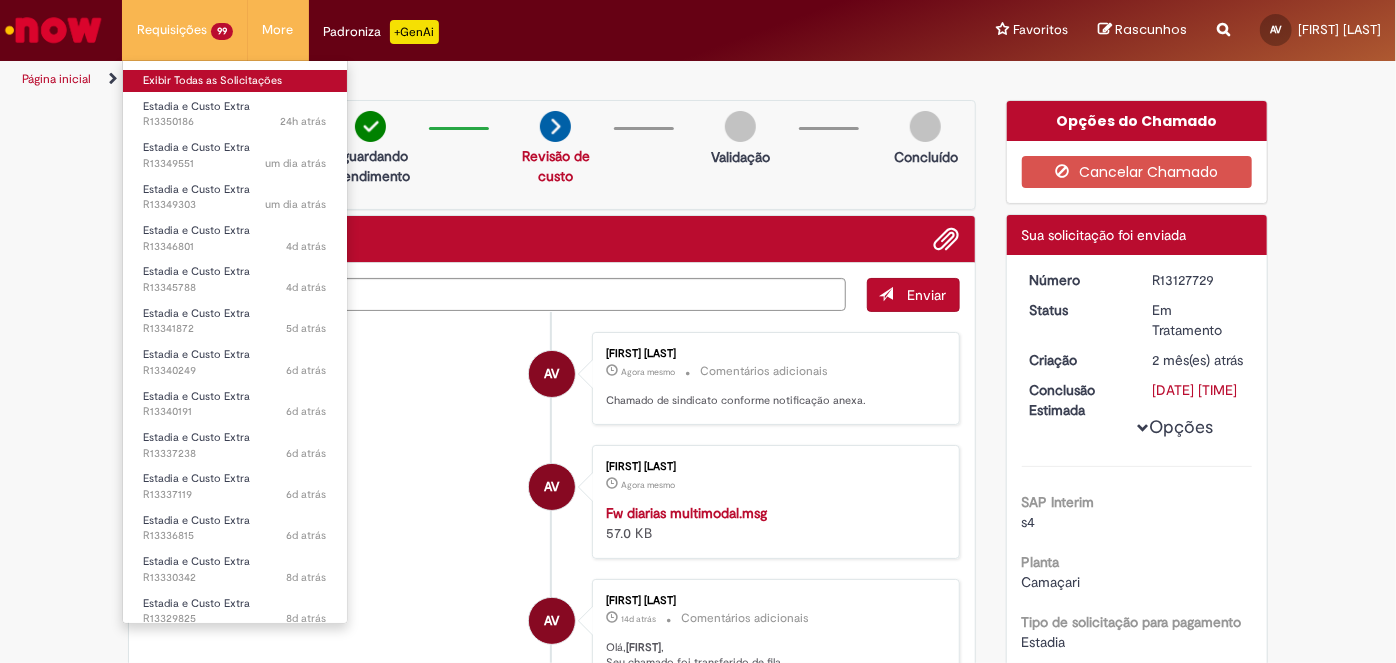 click on "Exibir Todas as Solicitações" at bounding box center (235, 81) 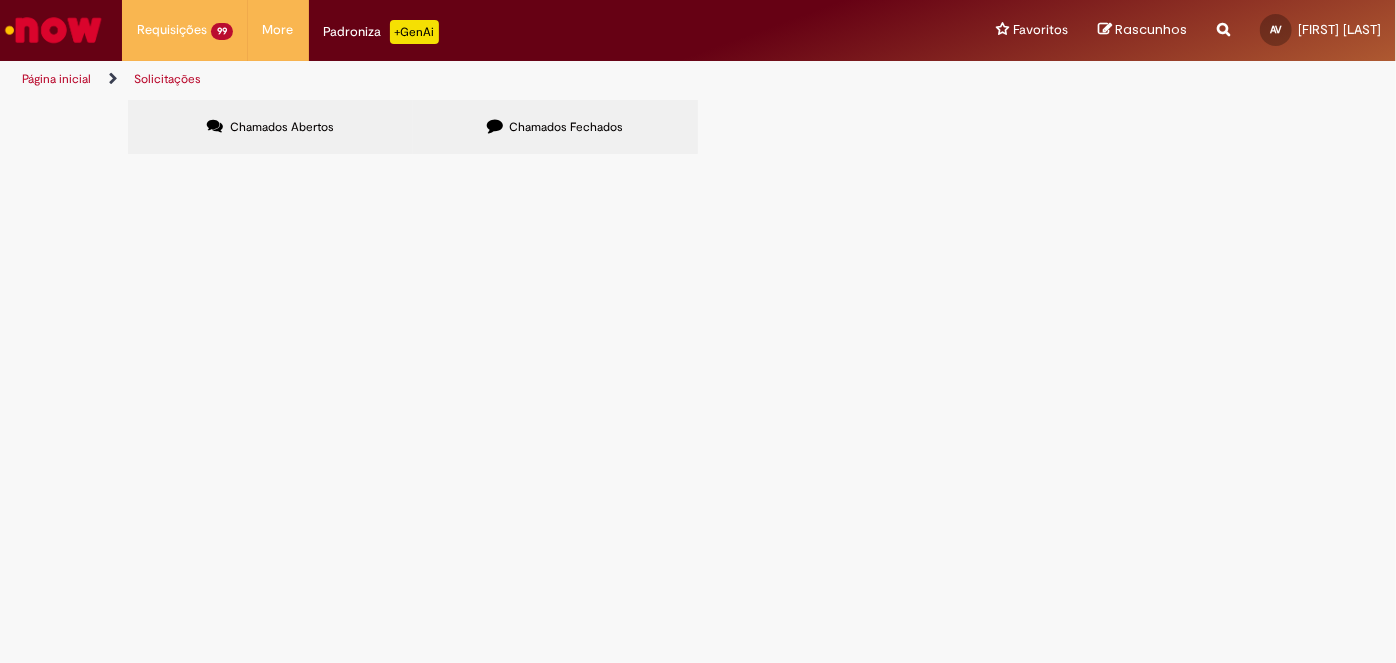 click at bounding box center [0, 0] 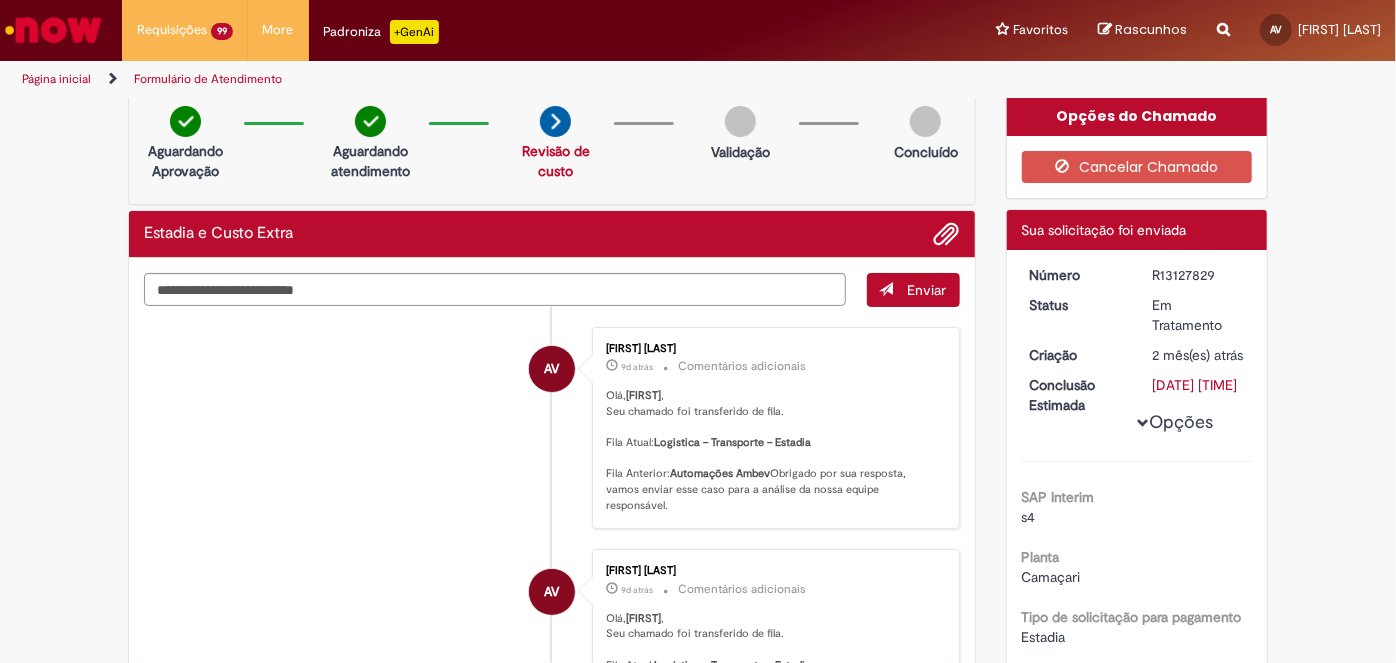 scroll, scrollTop: 0, scrollLeft: 0, axis: both 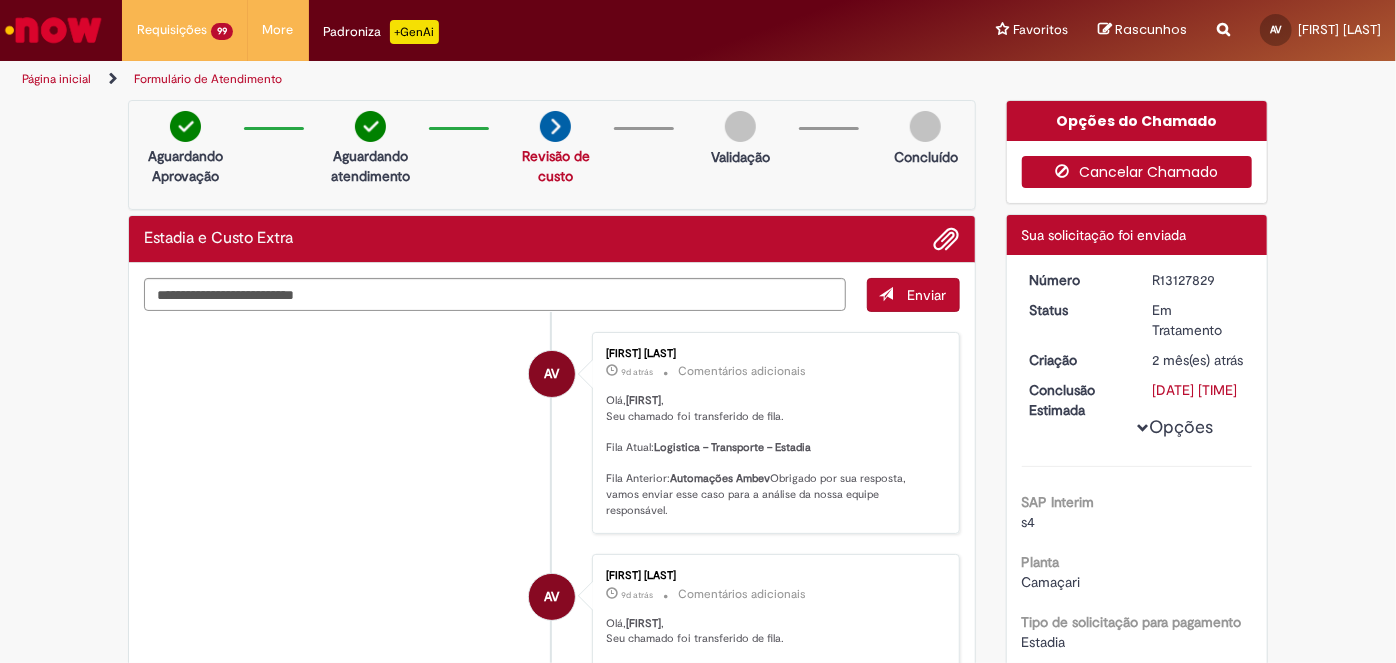 click on "Cancelar Chamado" at bounding box center [1137, 172] 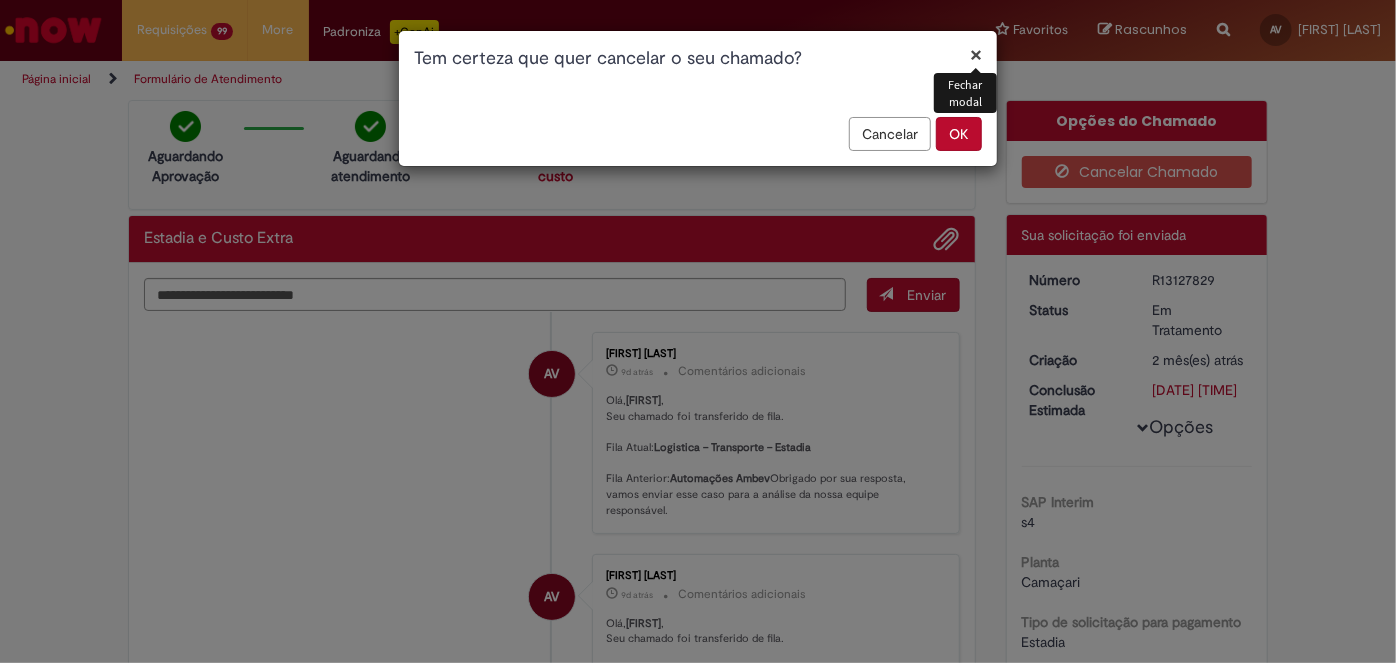click on "OK" at bounding box center [959, 134] 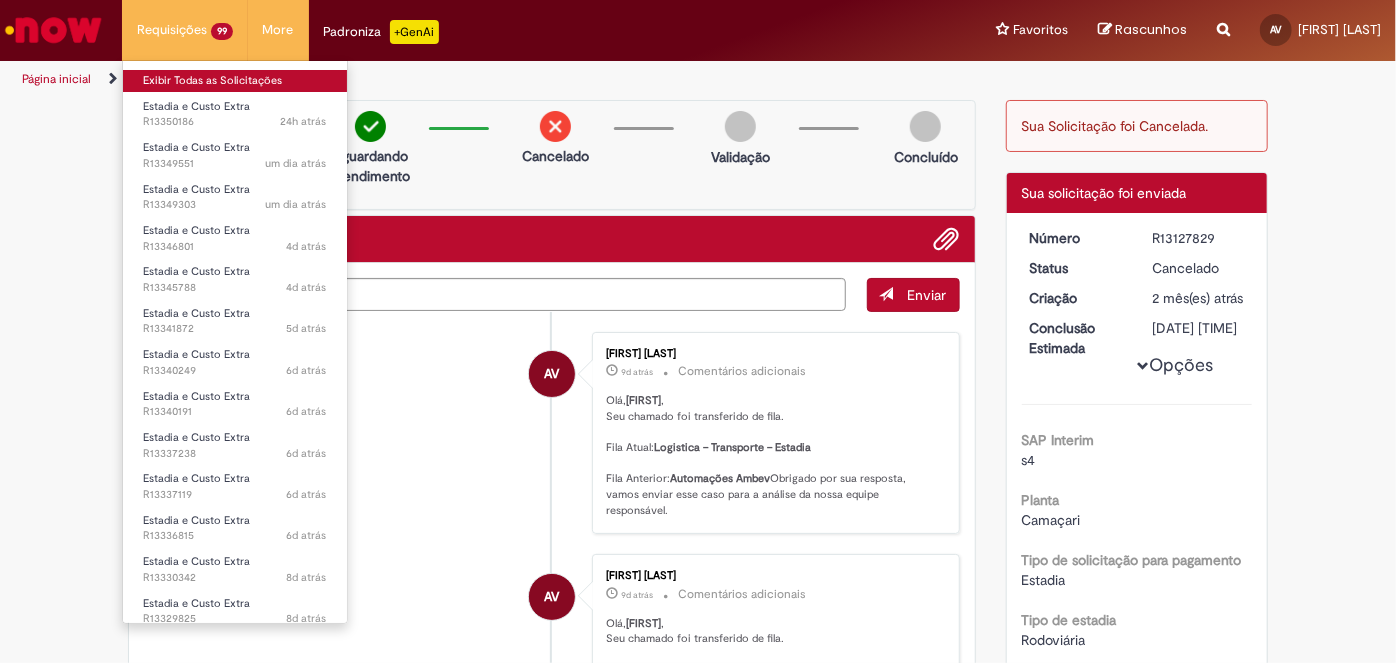 click on "Exibir Todas as Solicitações" at bounding box center (235, 81) 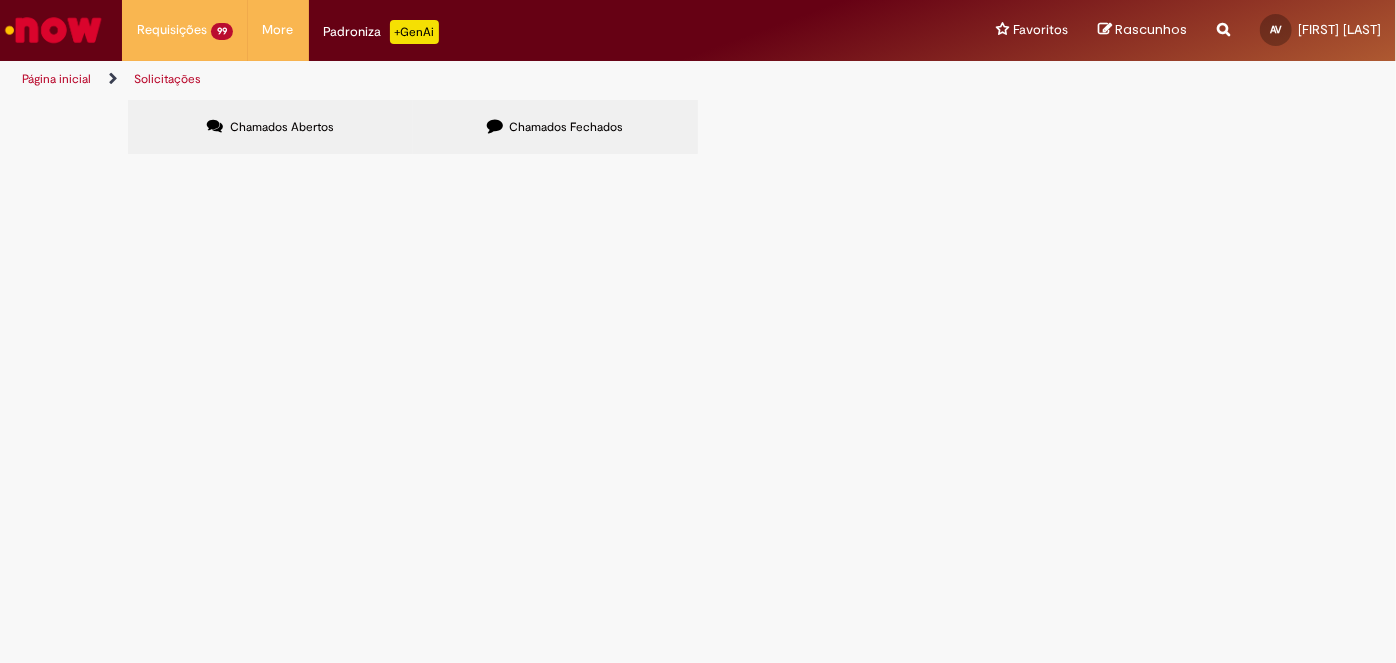click at bounding box center (0, 0) 